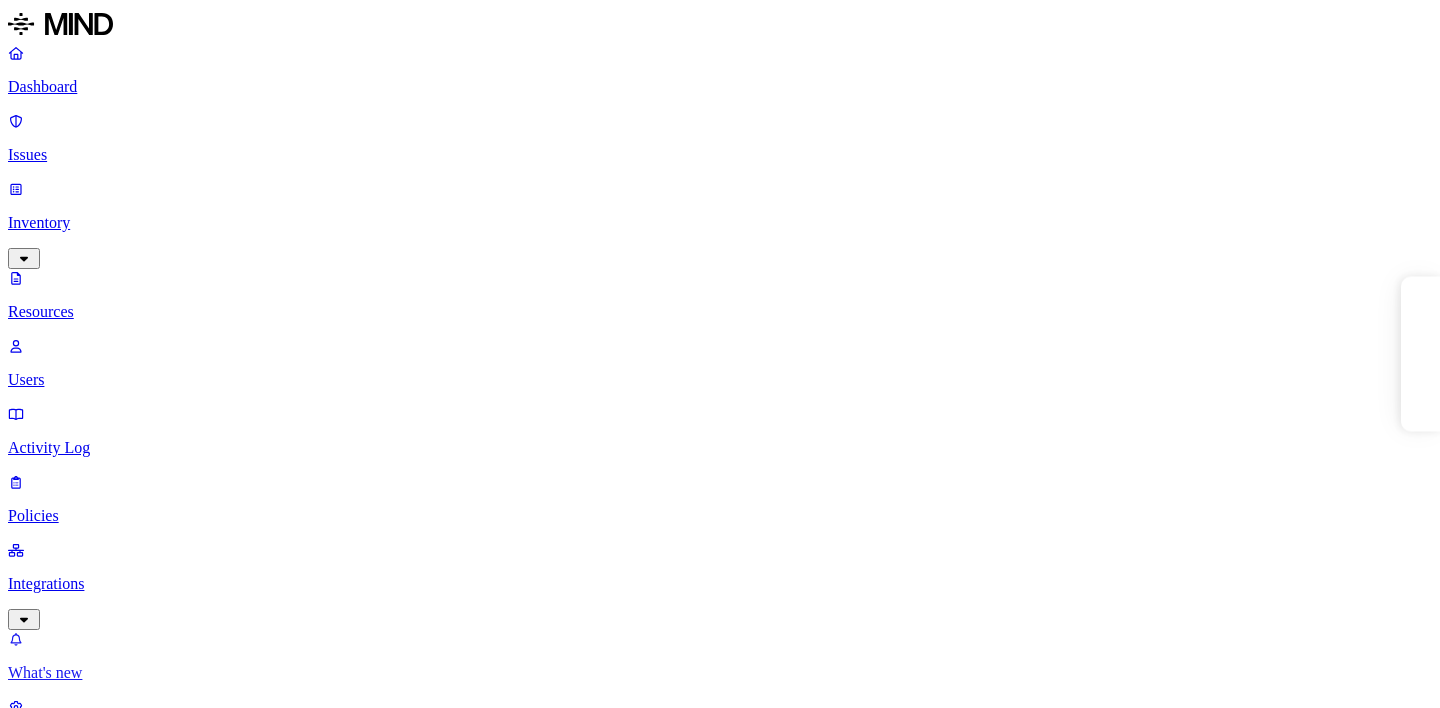 scroll, scrollTop: 0, scrollLeft: 0, axis: both 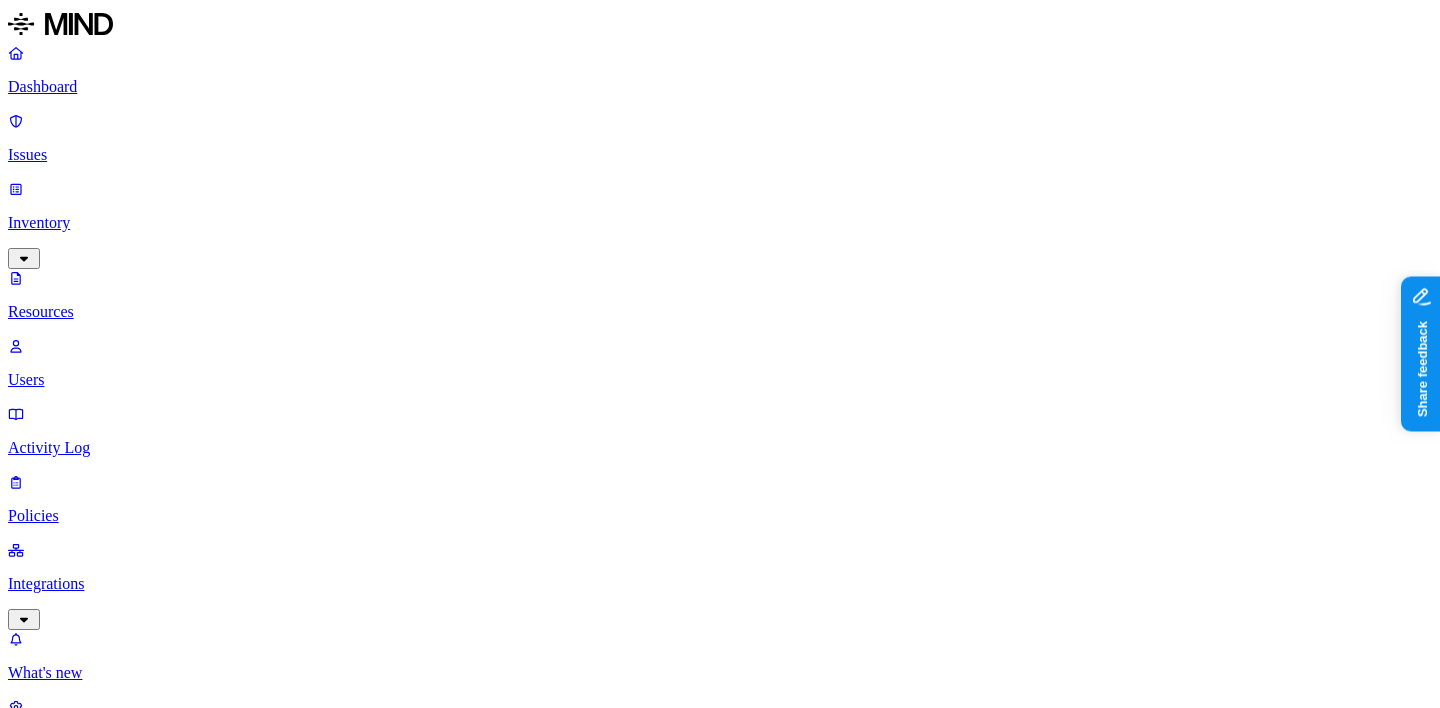 click on "Dashboard Issues Inventory Resources Users Activity Log Policies Integrations" at bounding box center [720, 337] 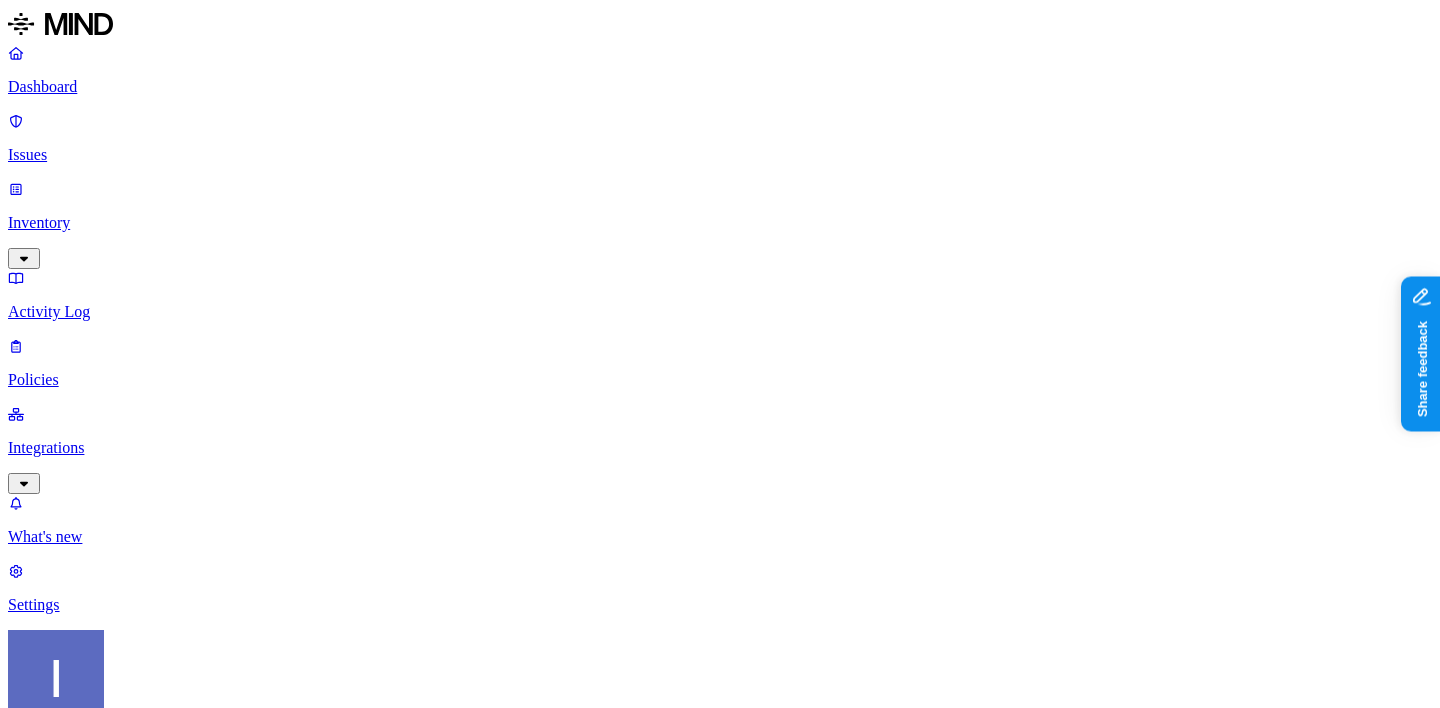 scroll, scrollTop: 0, scrollLeft: 0, axis: both 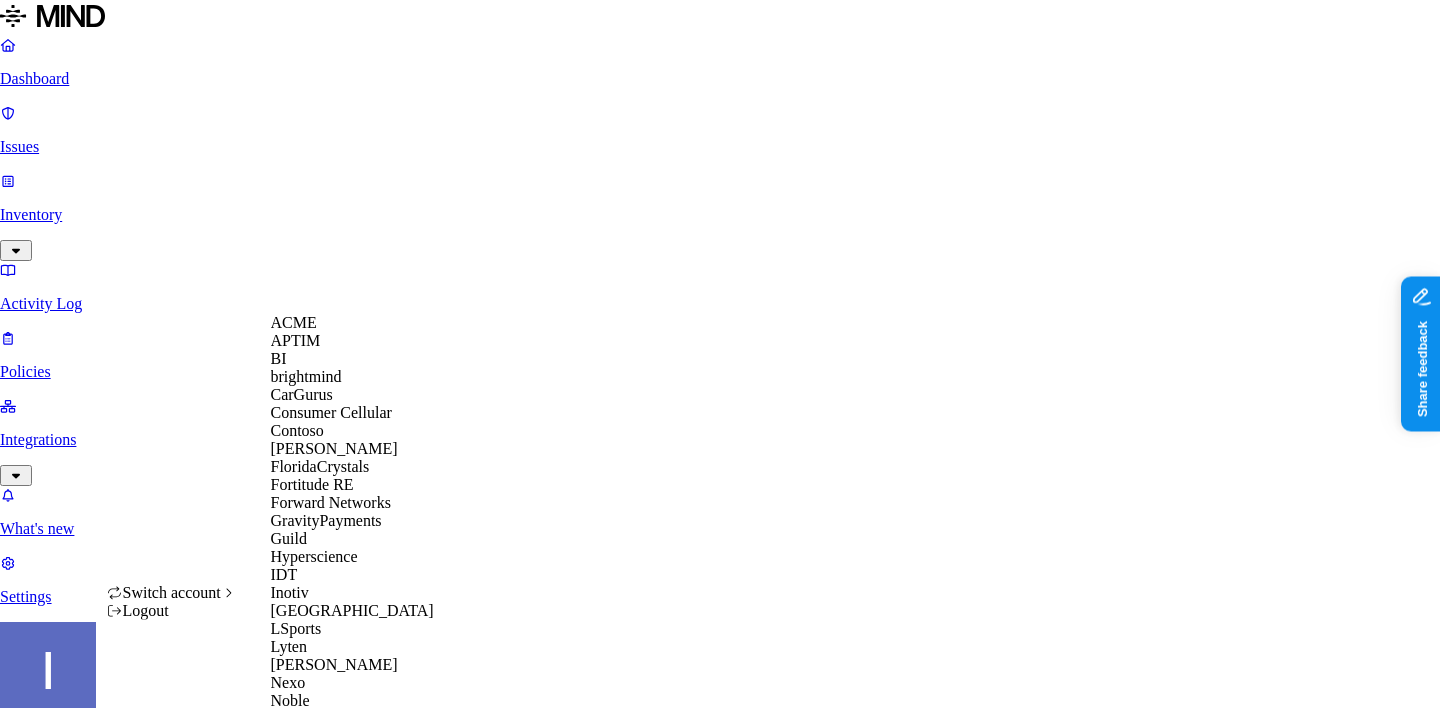 click on "Openweb" at bounding box center [352, 737] 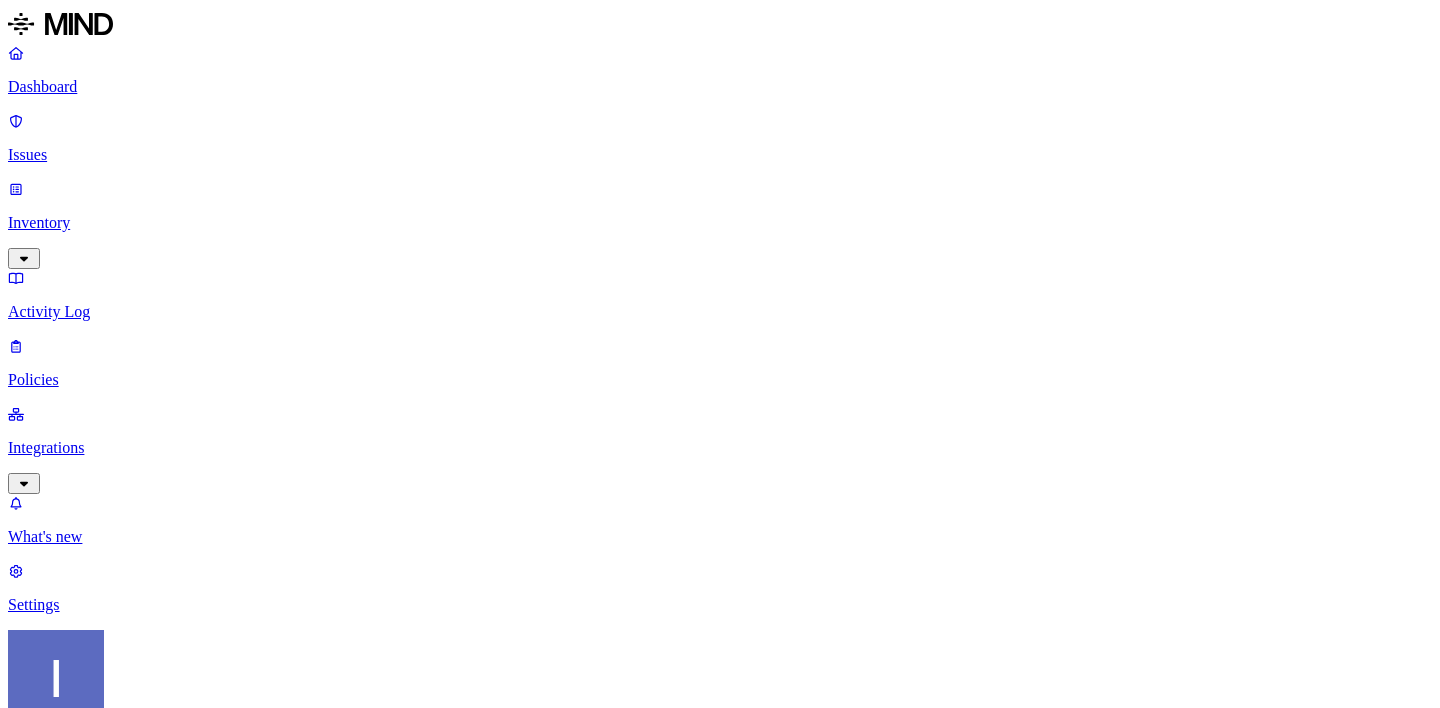 scroll, scrollTop: 0, scrollLeft: 0, axis: both 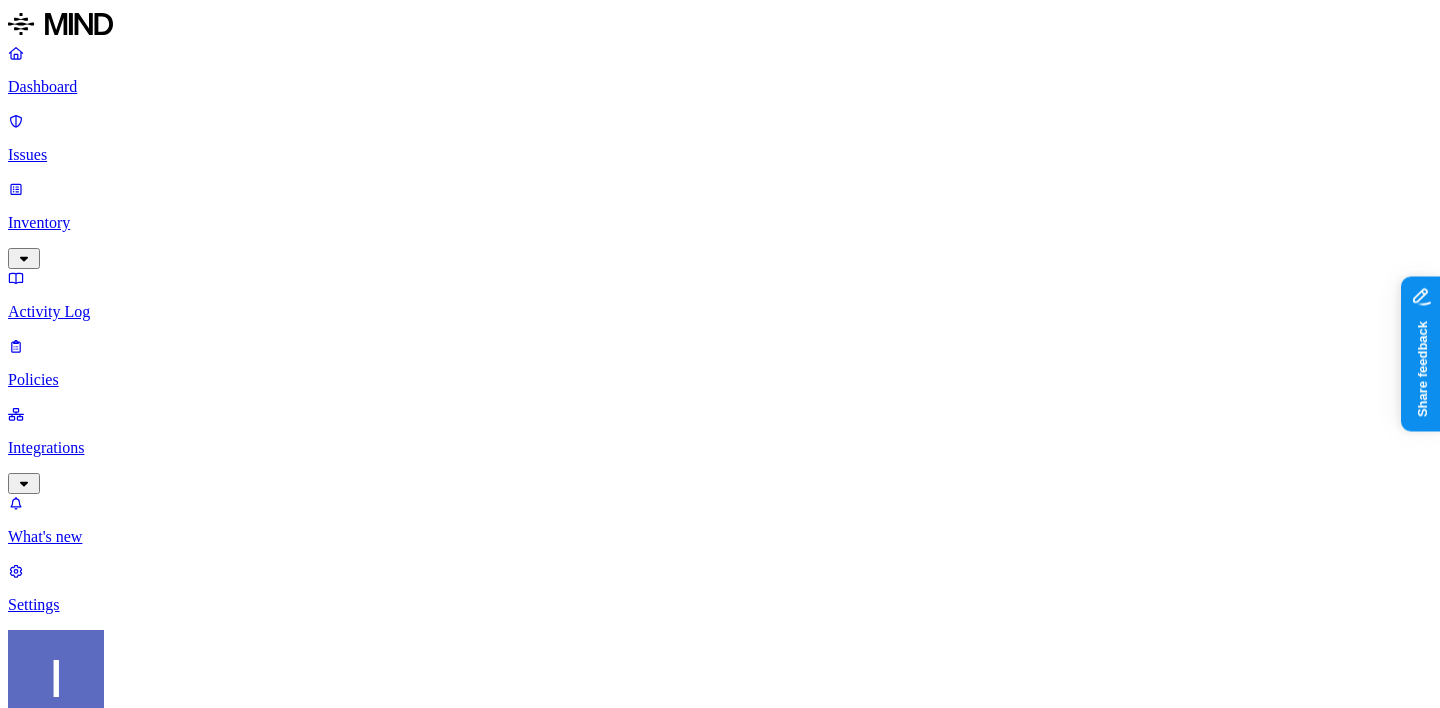 click on "Inventory" at bounding box center [720, 223] 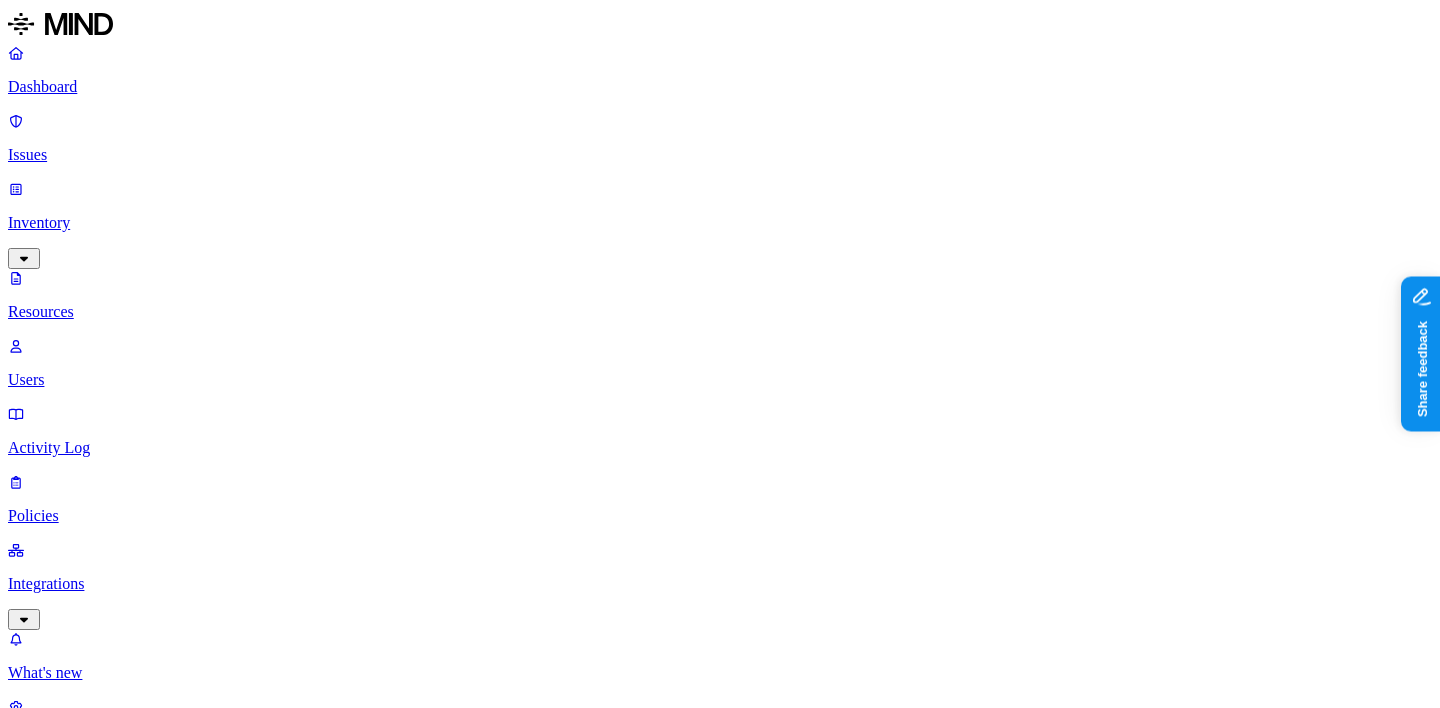 click 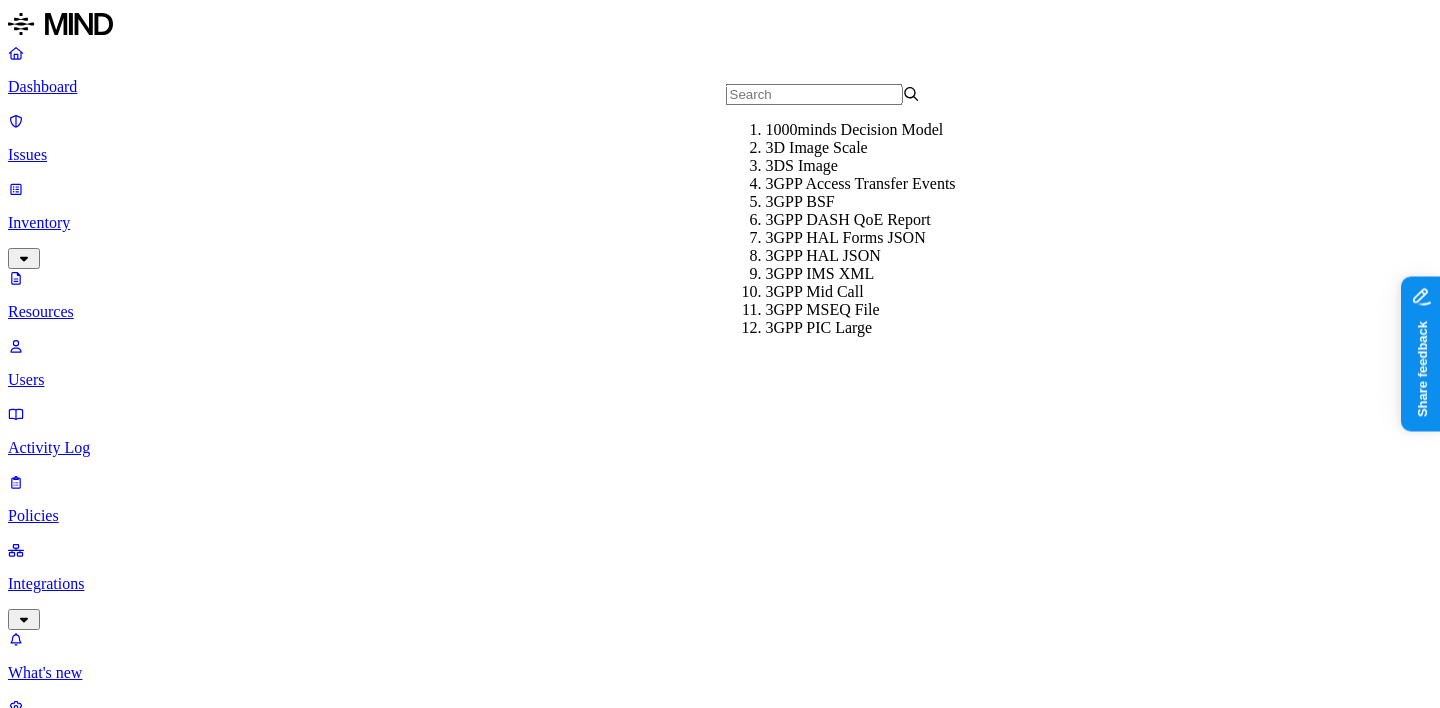 click on "Classification" at bounding box center (63, 1111) 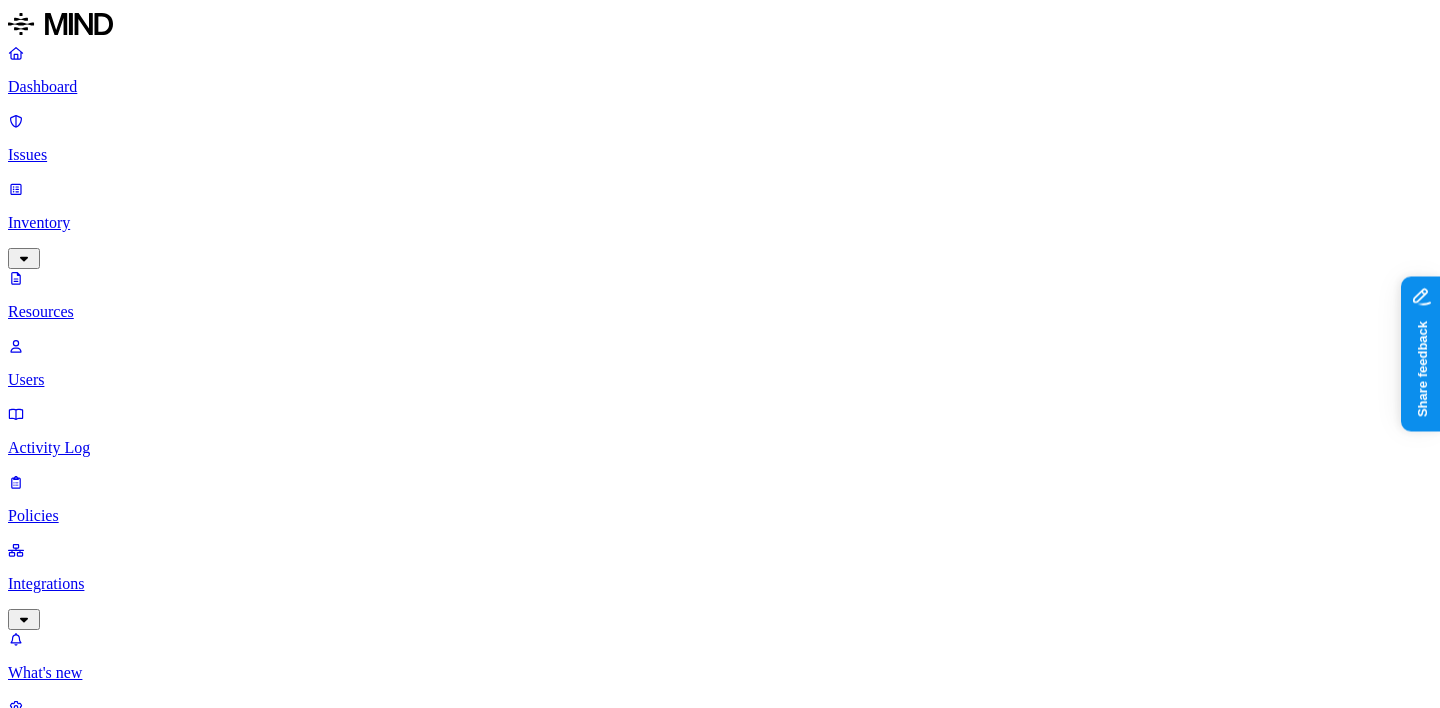 click on "Secrets" at bounding box center (740, 1258) 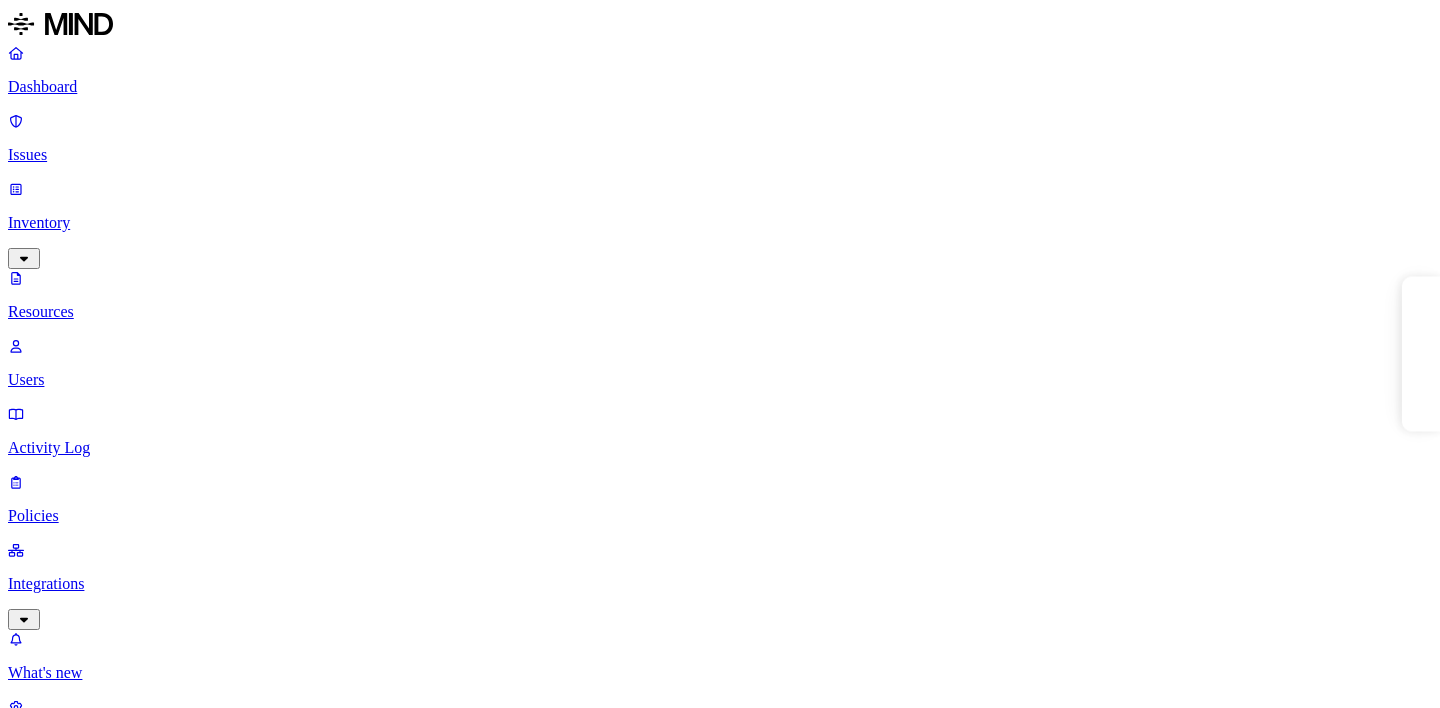 scroll, scrollTop: 0, scrollLeft: 0, axis: both 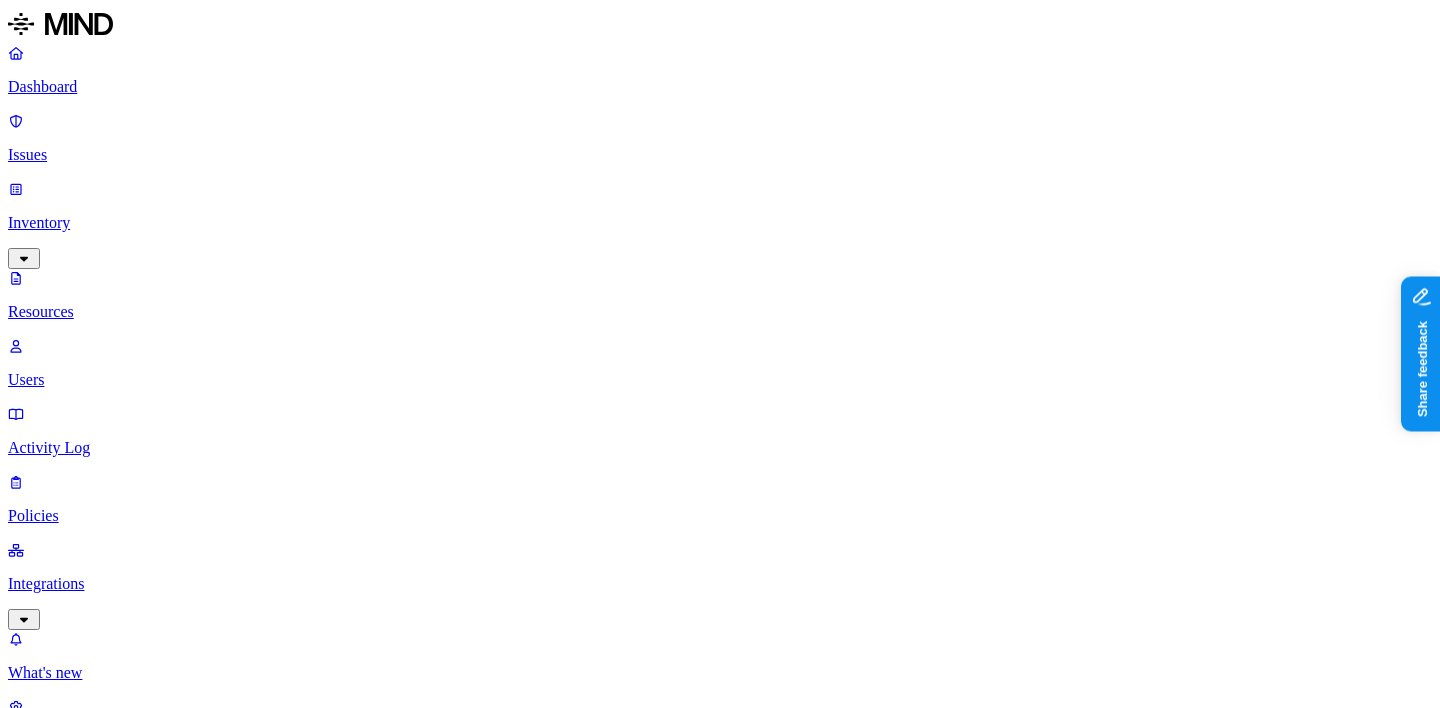 click on "Resources" at bounding box center (720, 1004) 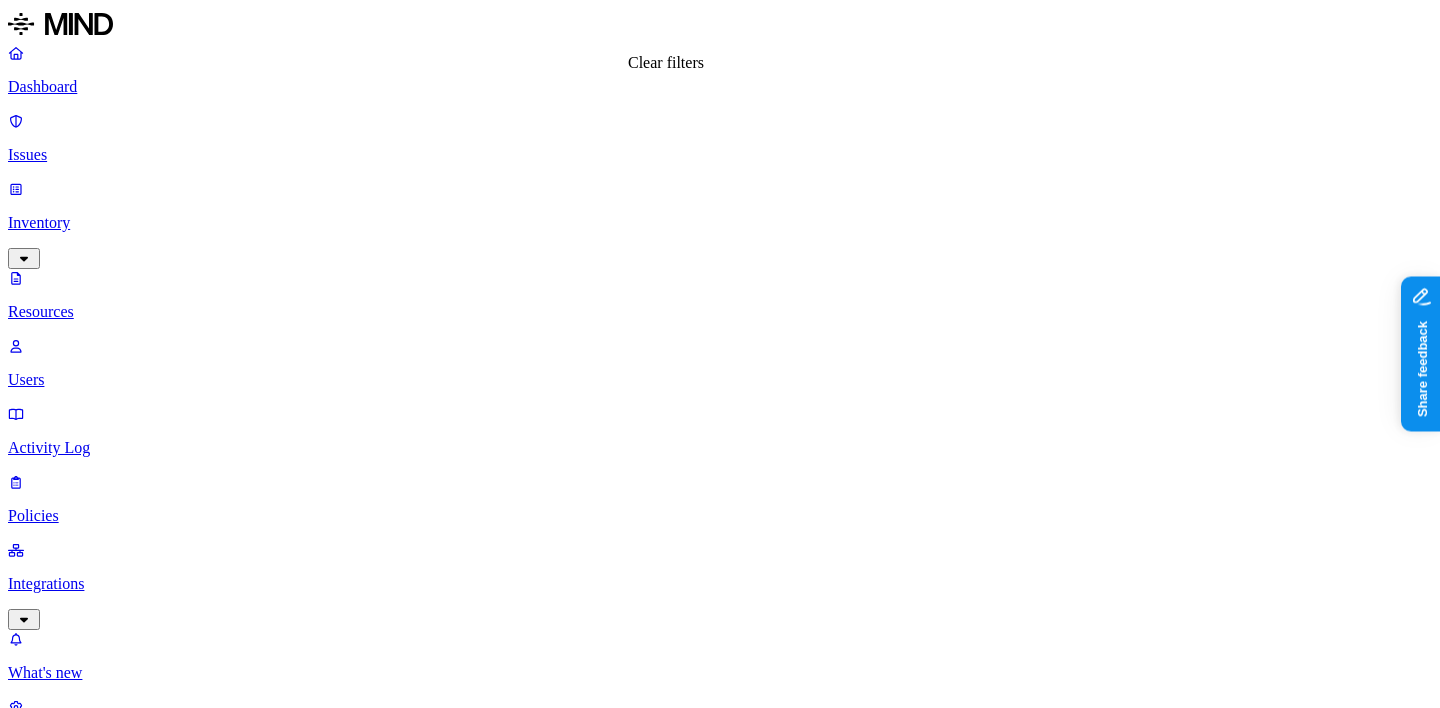 click 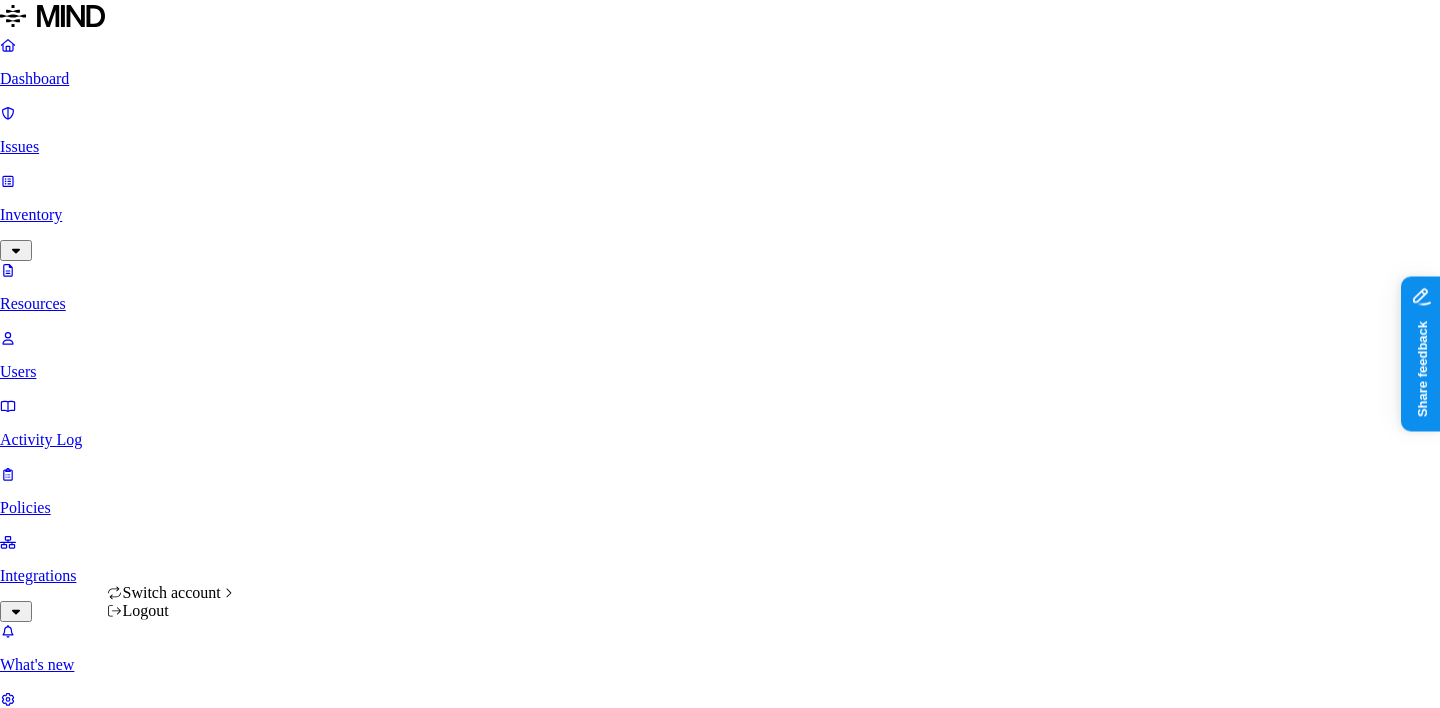 click on "Dashboard Issues Inventory Resources Users Activity Log Policies Integrations What's new 1 Settings Itai Schwartz Openweb Resources Kind File type Classification Category Data types Accessible Last access Drive name Encrypted 10,000+ Resources Kind Resource Classification Category Accessible Last access time Full path Adyoulike - local12.rtf – – – – openweb-minutemedia-video-test/Adyoulike - local12.rtf Opti_Digital - Purchase Order - June 2025.pdf – – Internal 4 – nikama.karamoko@openweb.com/AAF_PUBLISHERS/2025/Juin2025 Painting Metal Roofing Blue – Smooth and Satisfying! v3.mp4 – – Internal 11 – Hivemedia - Organic Video/Original Videos/VIRAL - Misc pages. Painting Metal Roofing Blue – Smooth and Satisfying! v2.mp4 – – Internal 11 – Hivemedia - Organic Video/Original Videos/VIRAL - Misc pages. image.png – – – – identity/image.png Painting Metal Roofing Blue – Smooth and Satisfying! v4.mp4 – – Internal 11 – – – Internal 11 – – – Internal 4 –" at bounding box center (720, 3304) 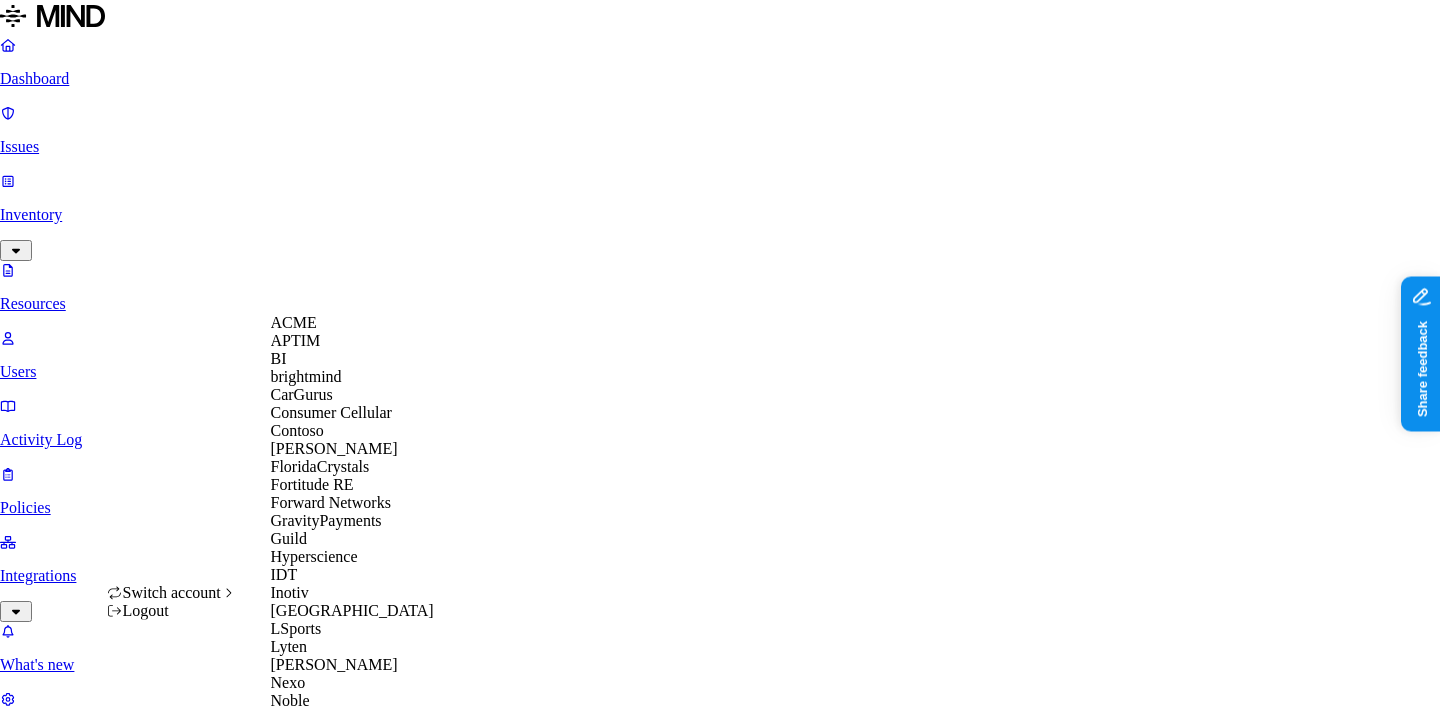 scroll, scrollTop: 920, scrollLeft: 0, axis: vertical 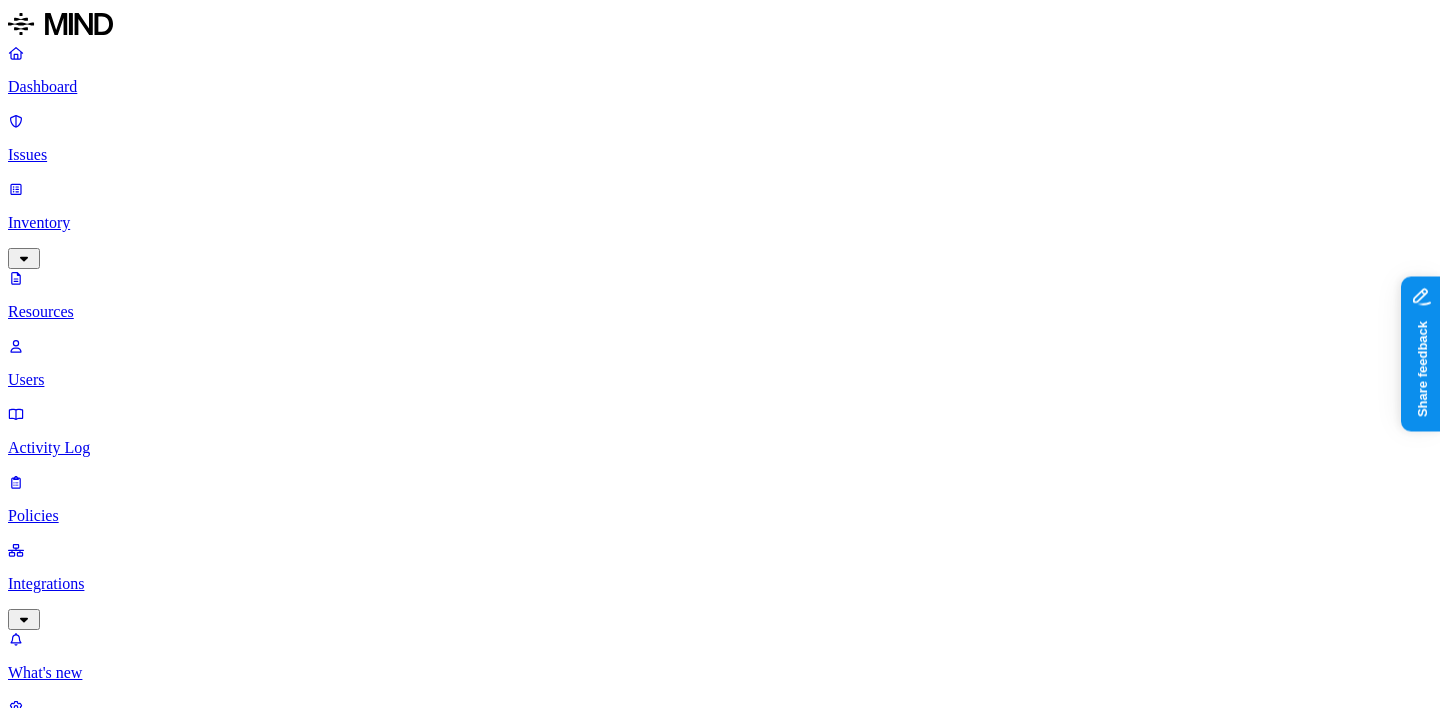 click on "No matching resources found" at bounding box center (553, 2195) 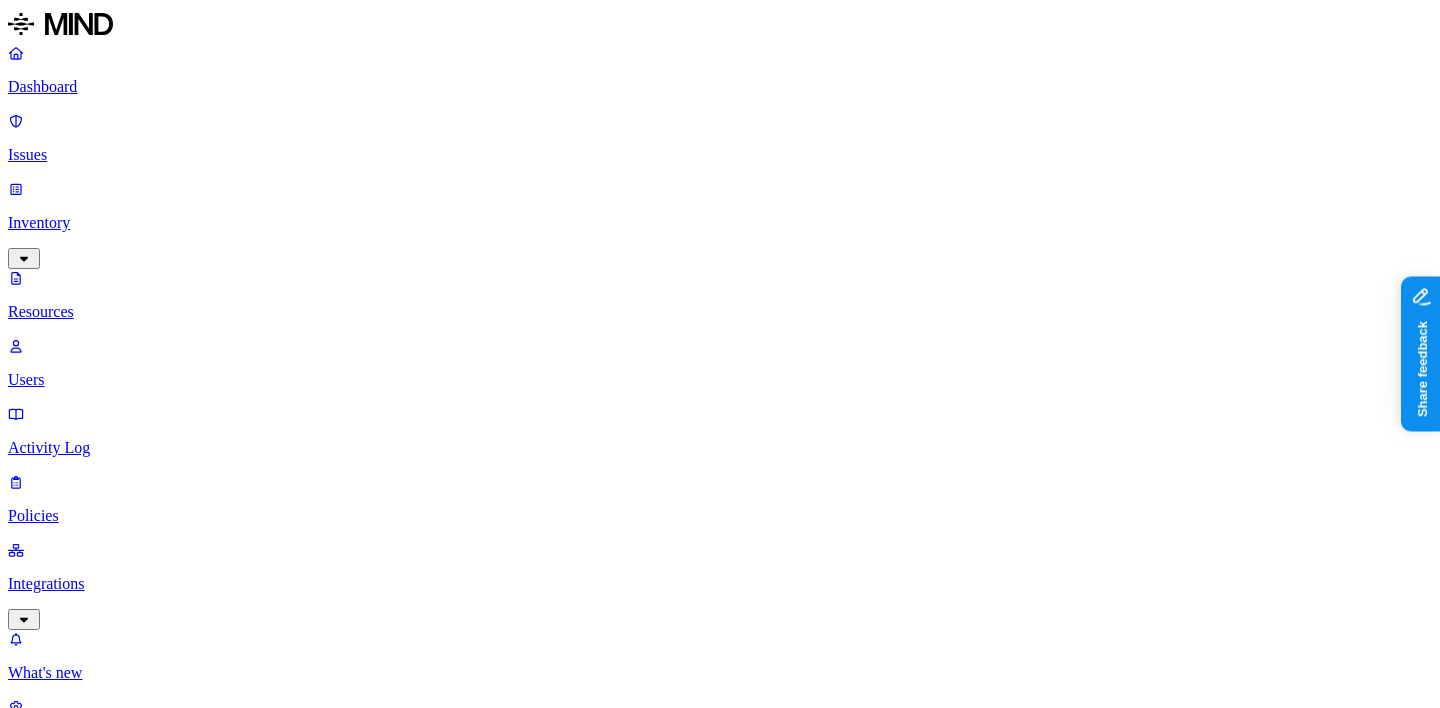 click 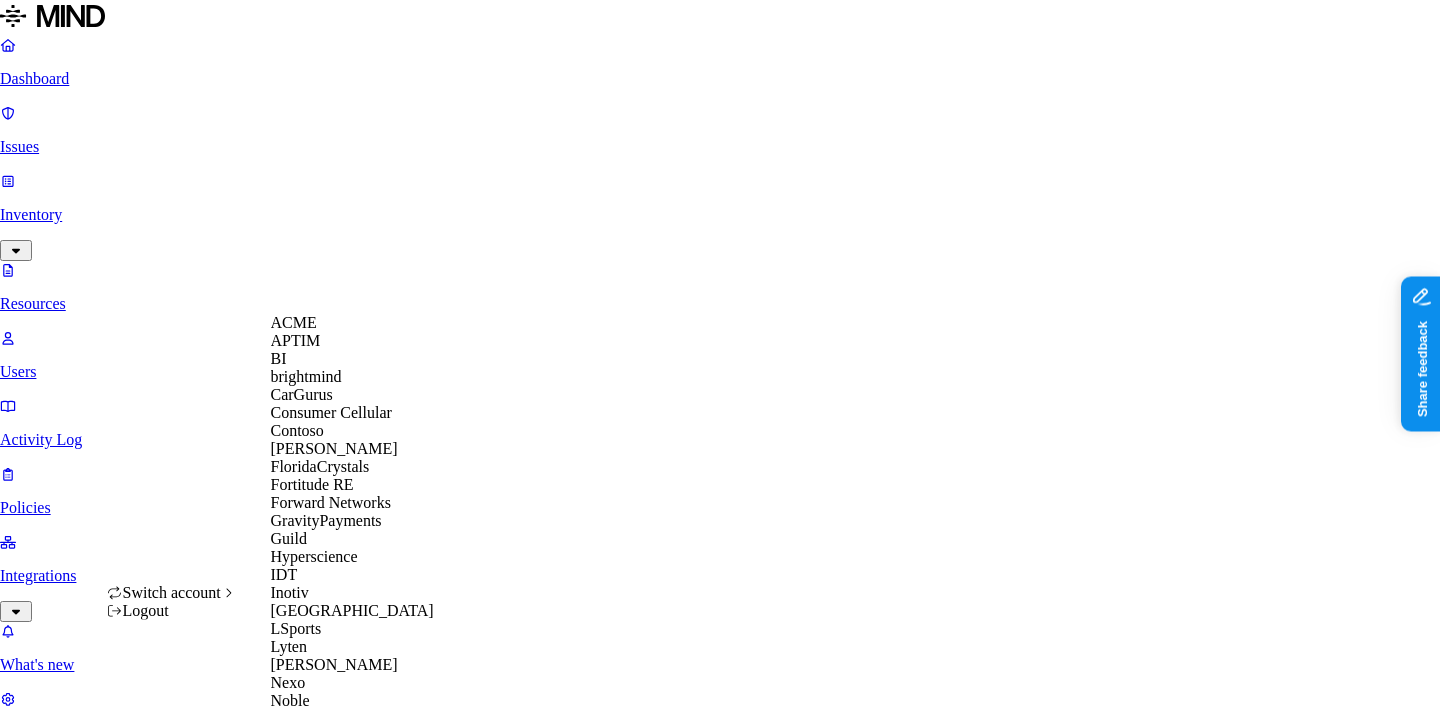 scroll, scrollTop: 715, scrollLeft: 0, axis: vertical 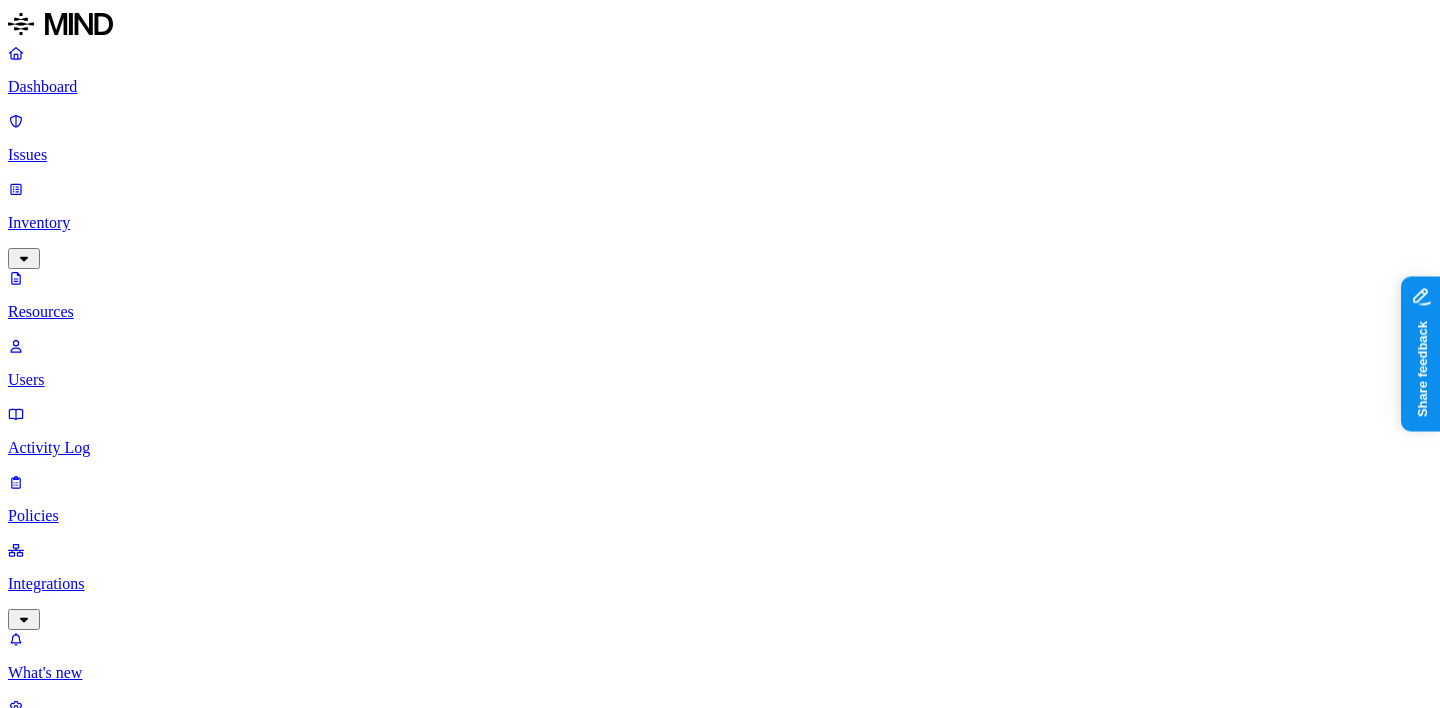 click on "Kind File type Classification Category Data types Accessible Last access Drive name Encrypted" at bounding box center (720, 1143) 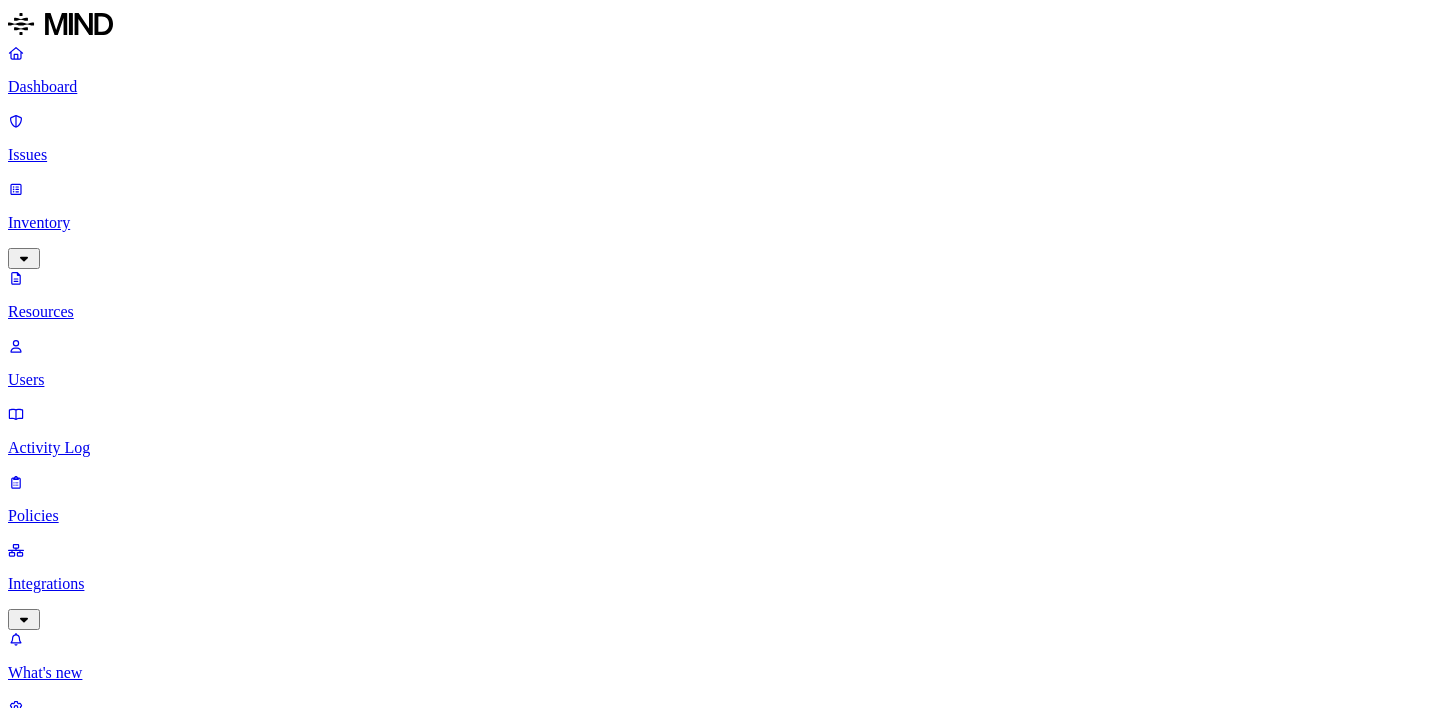 scroll, scrollTop: 0, scrollLeft: 0, axis: both 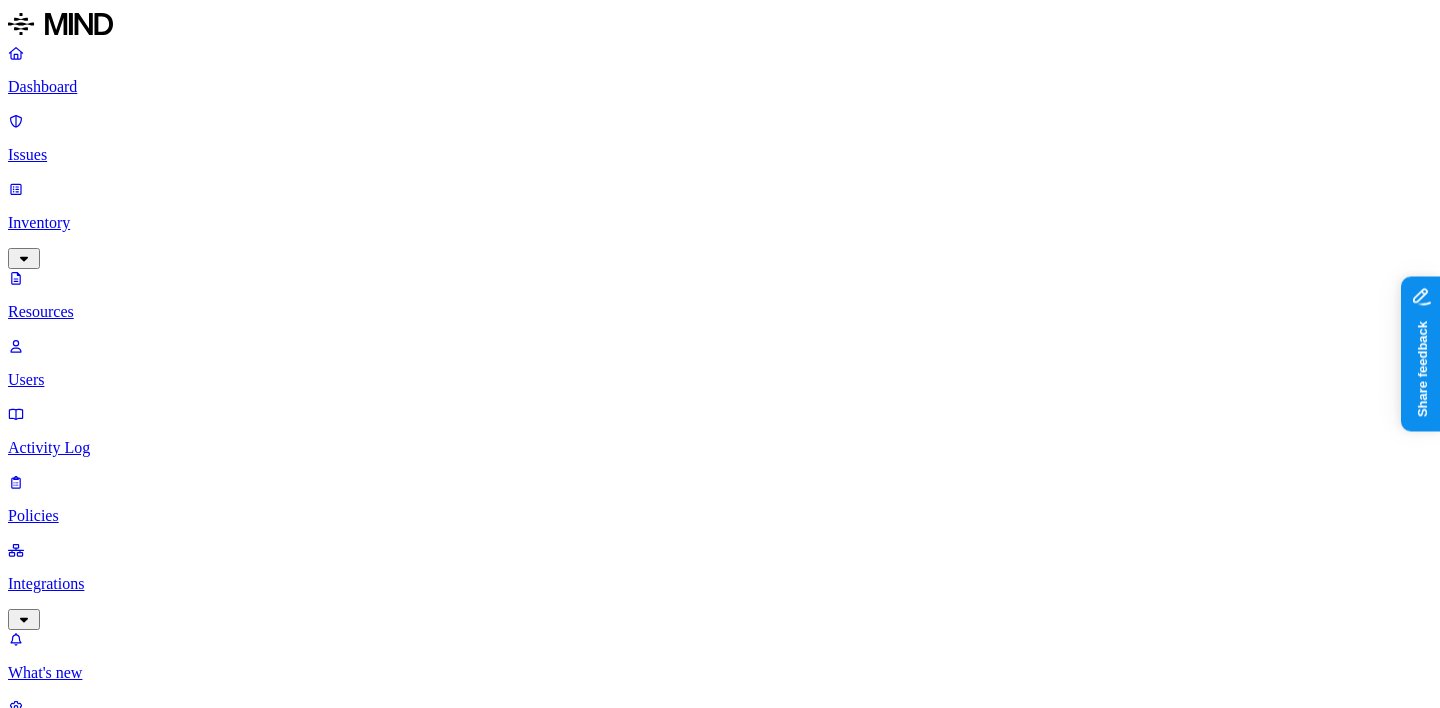 click on "Encrypted" at bounding box center [46, 1197] 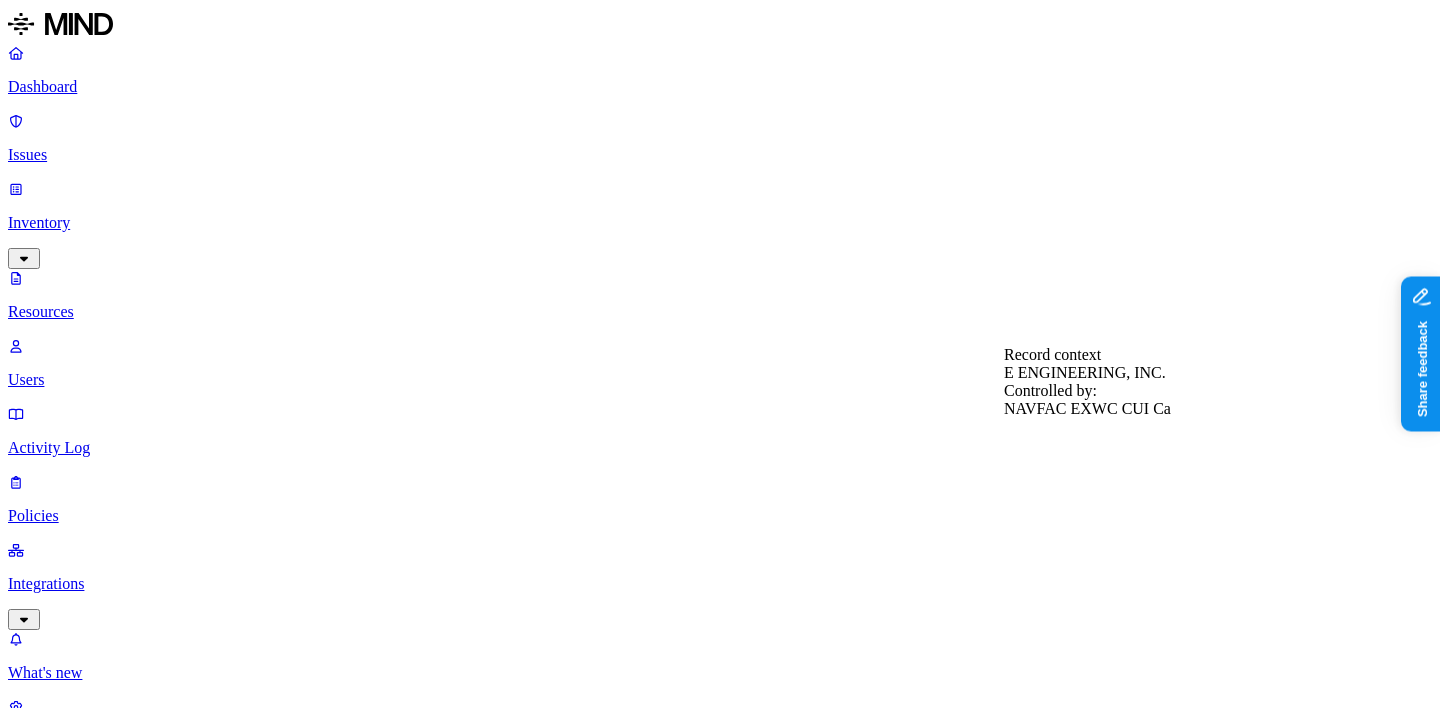 type 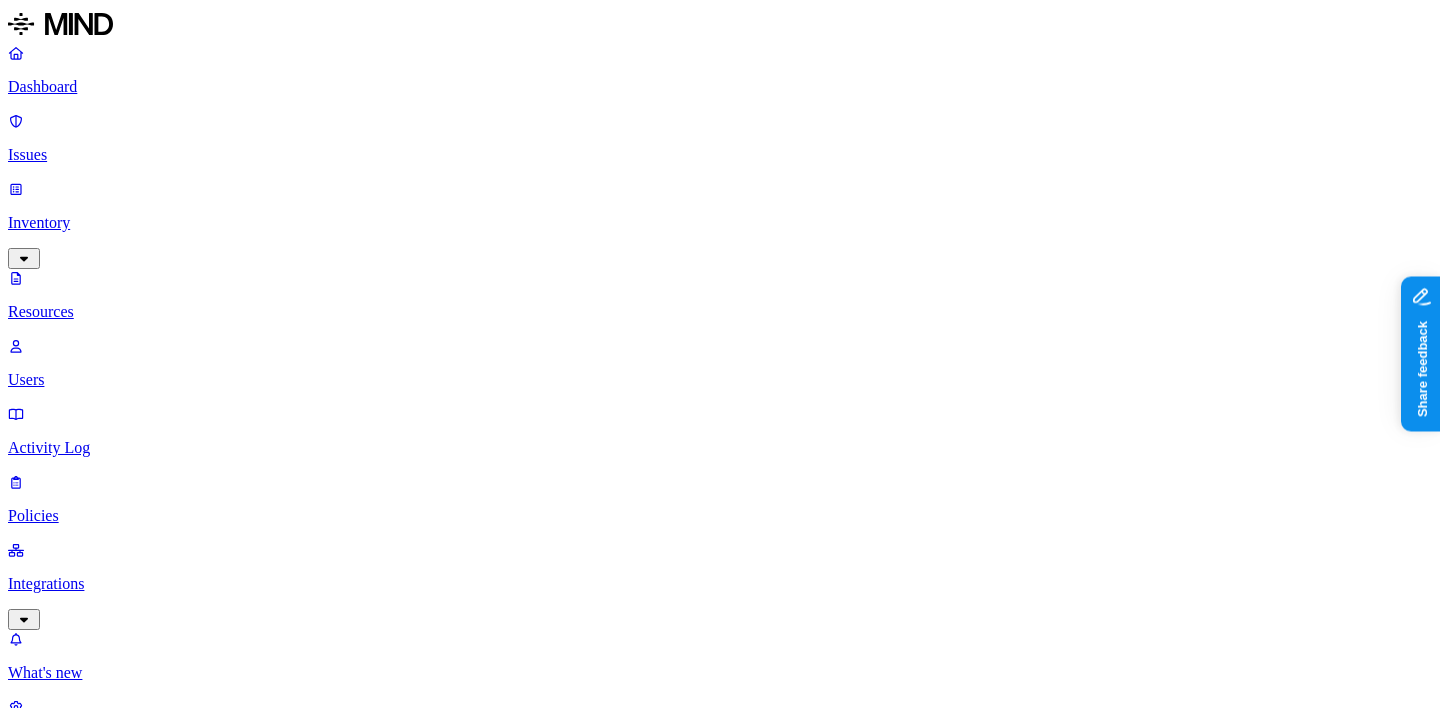 scroll, scrollTop: 60, scrollLeft: 0, axis: vertical 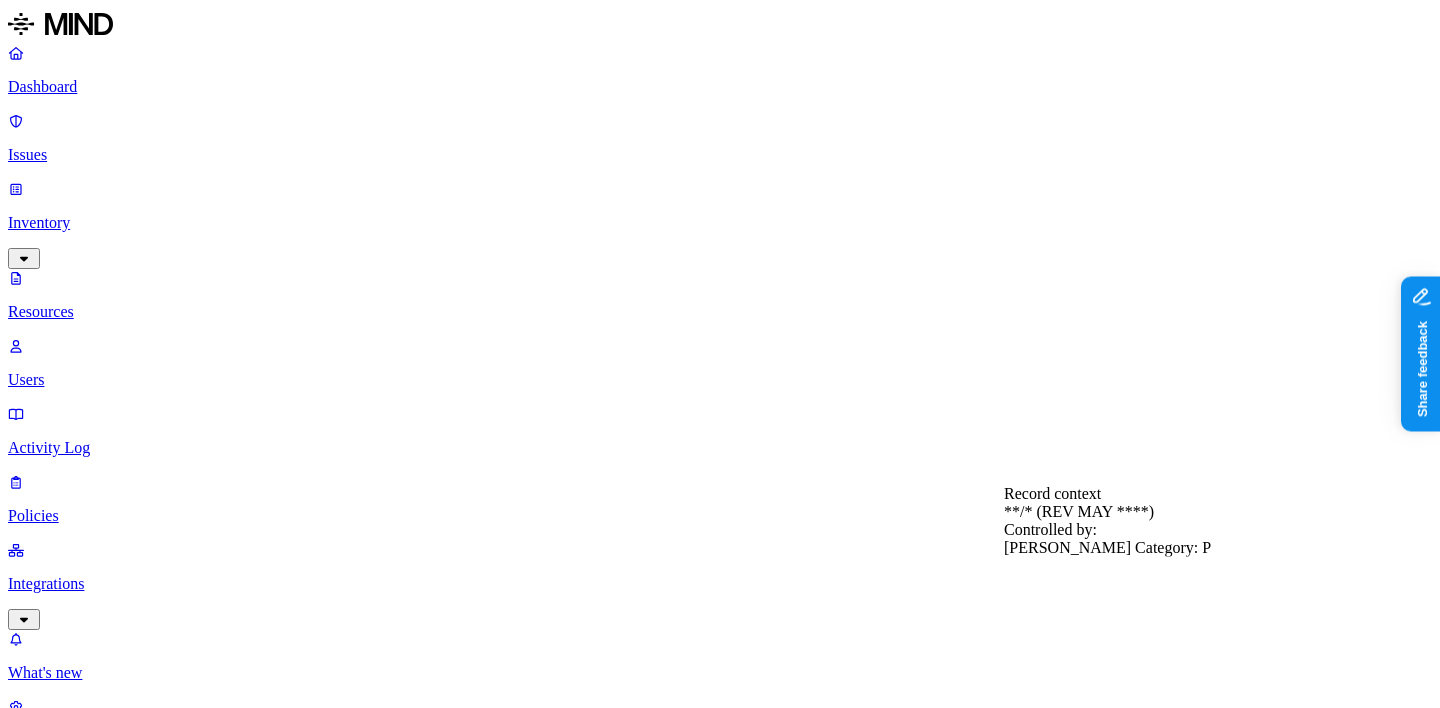 type 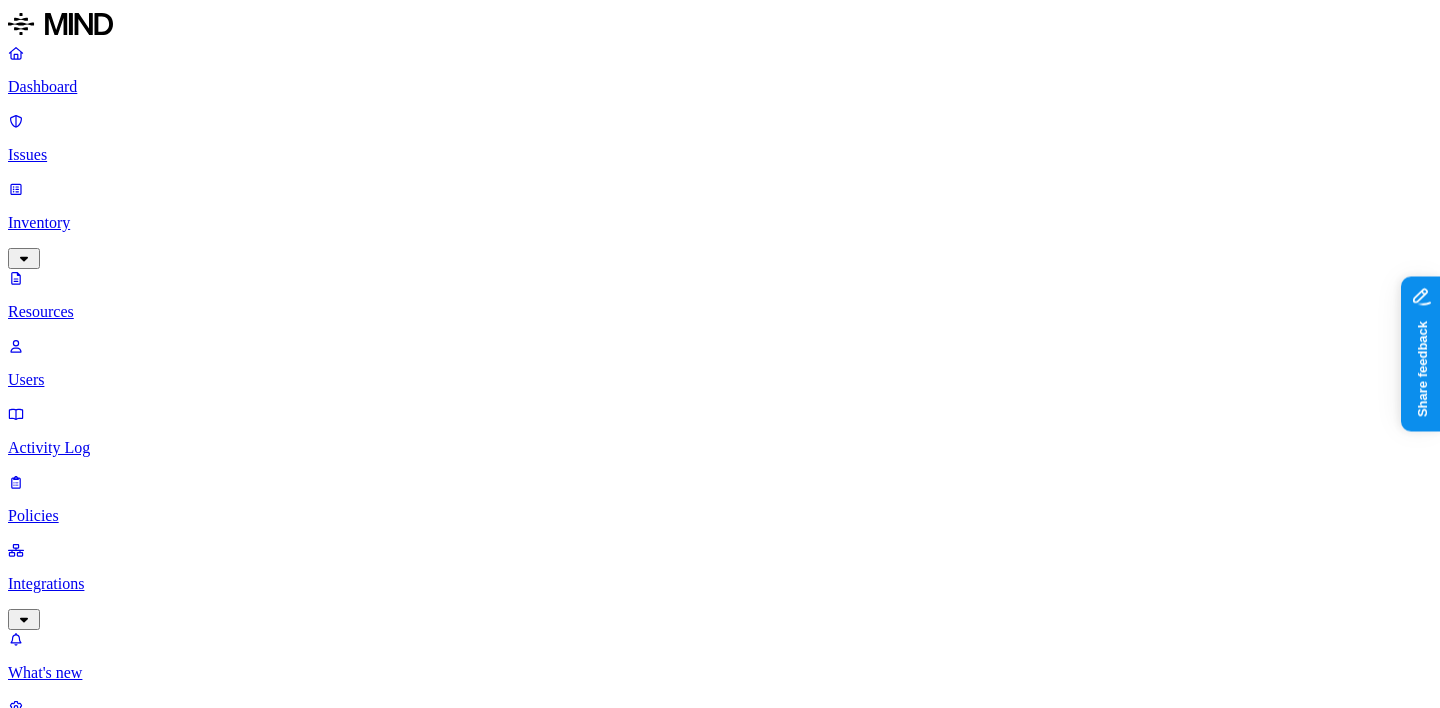 click on "Resources" at bounding box center (720, 1004) 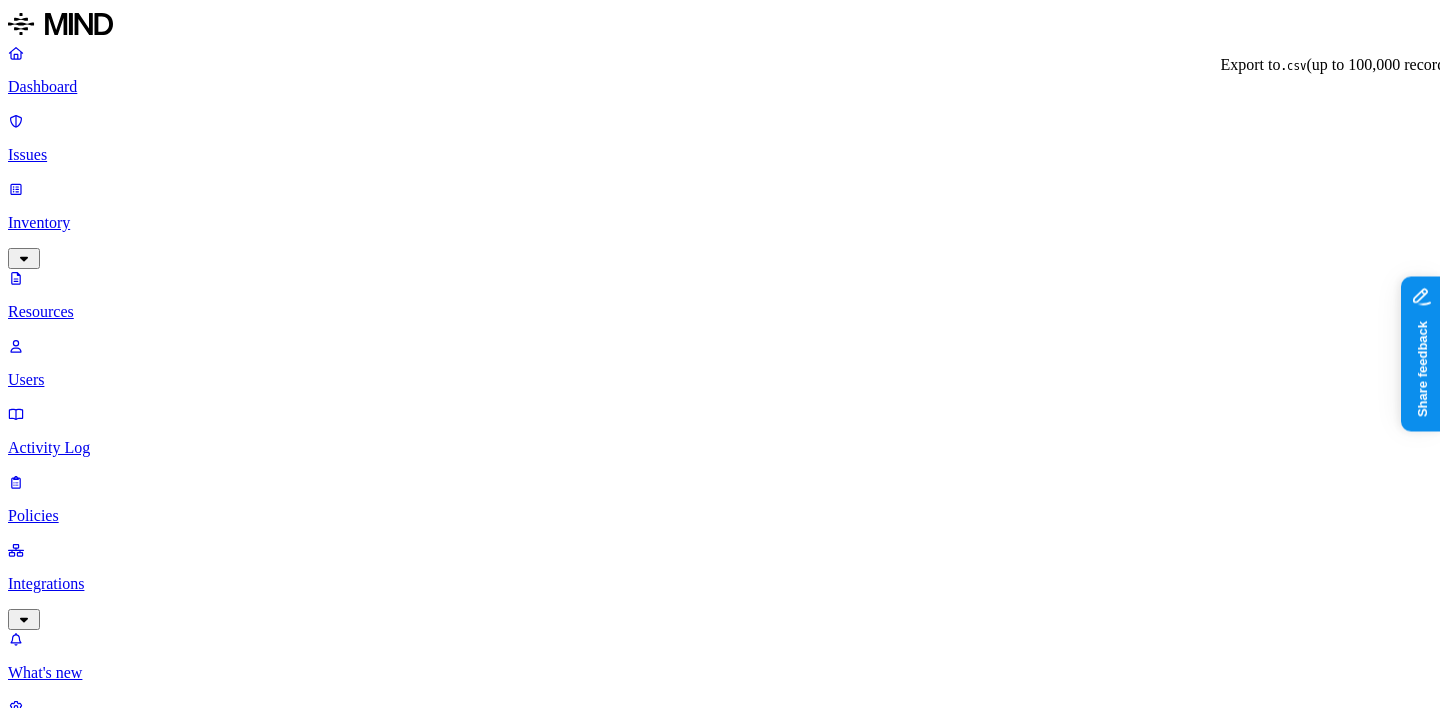 click at bounding box center (85, 1612) 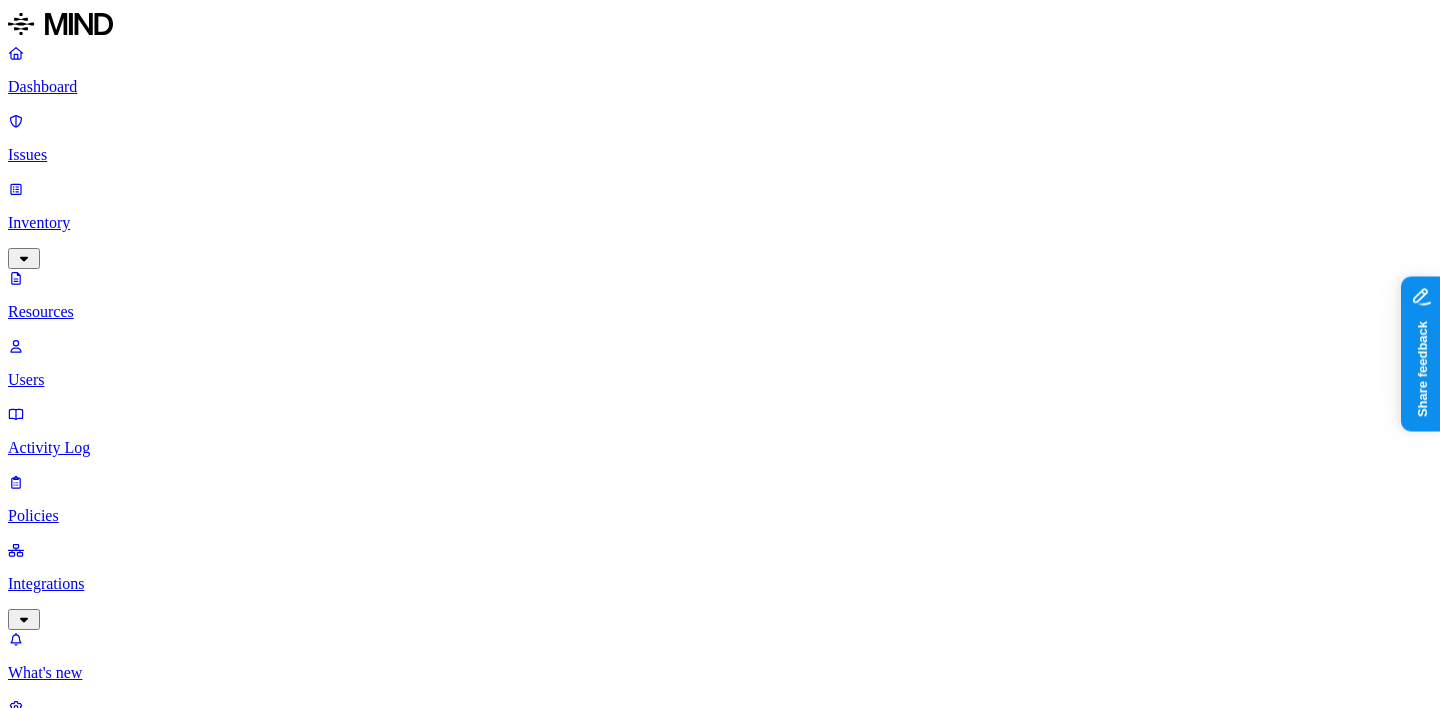 scroll, scrollTop: 715, scrollLeft: 0, axis: vertical 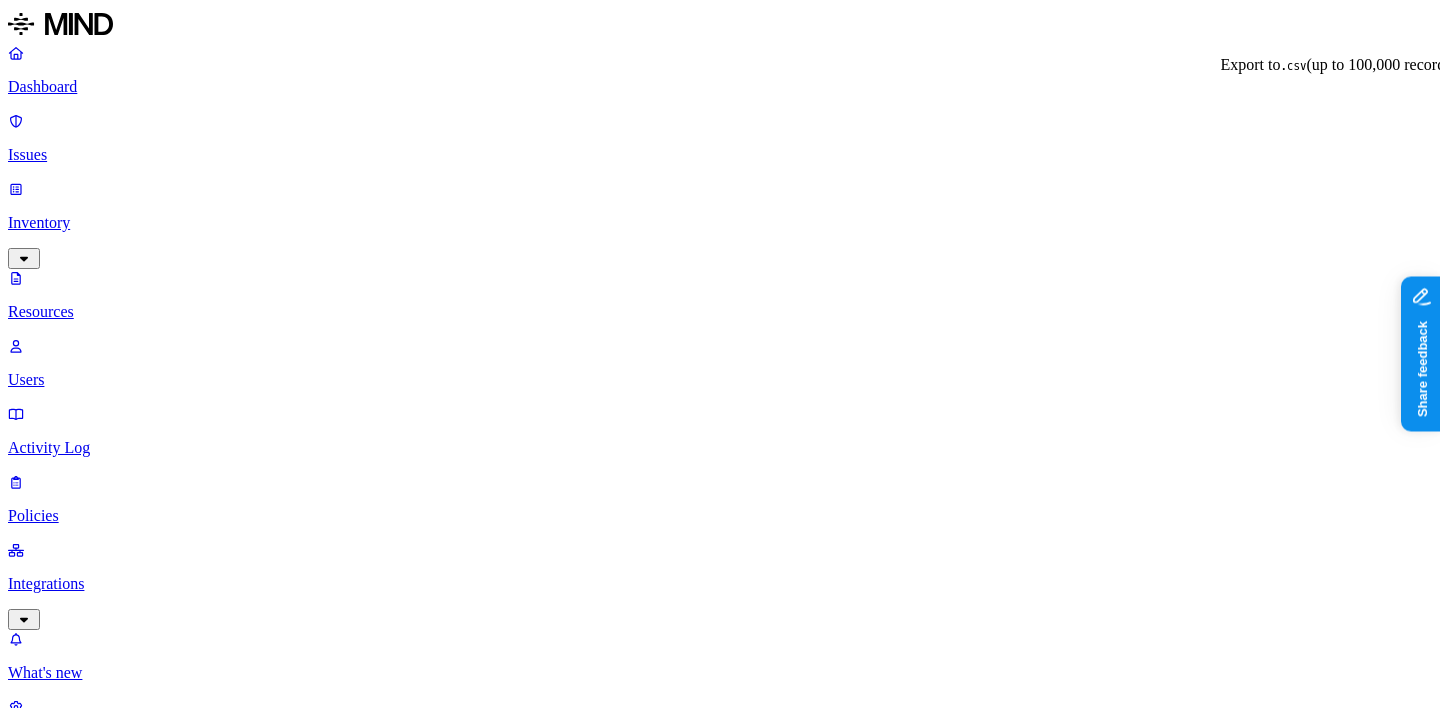 click 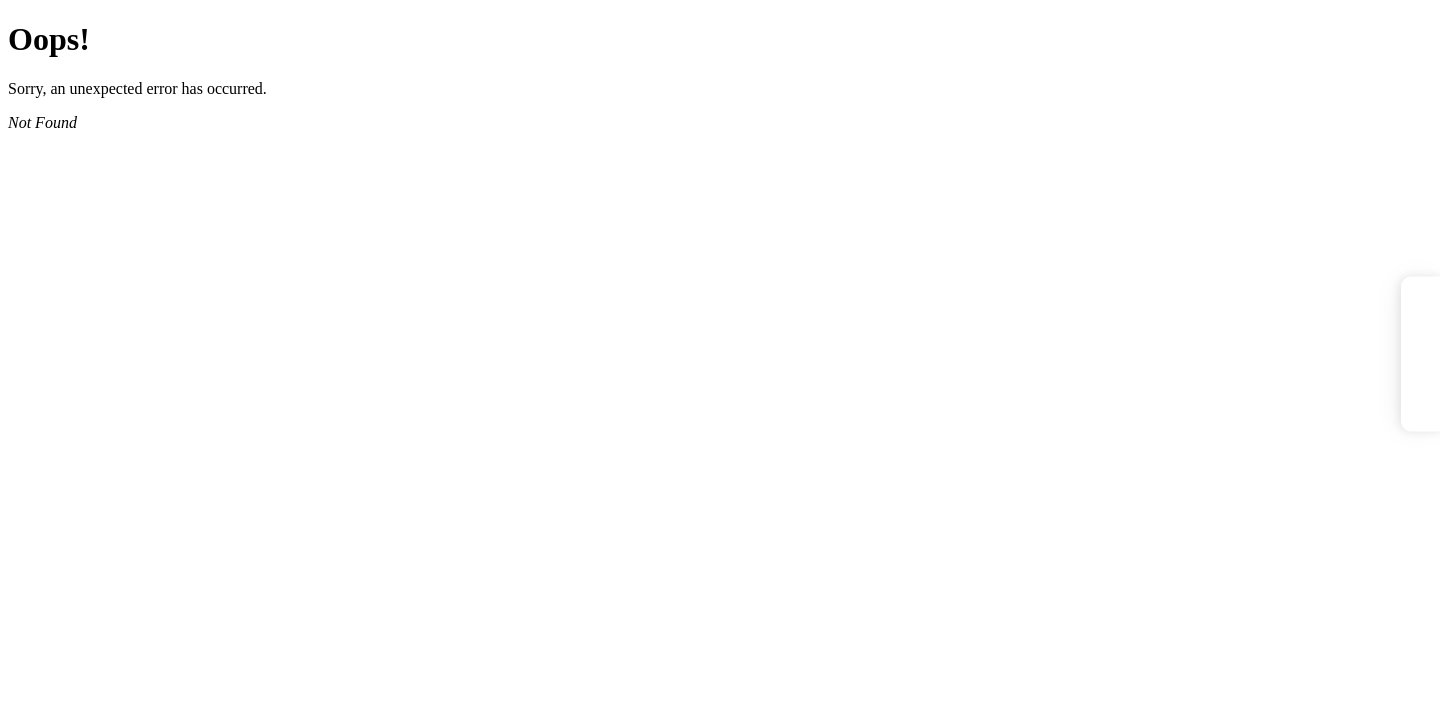 scroll, scrollTop: 0, scrollLeft: 0, axis: both 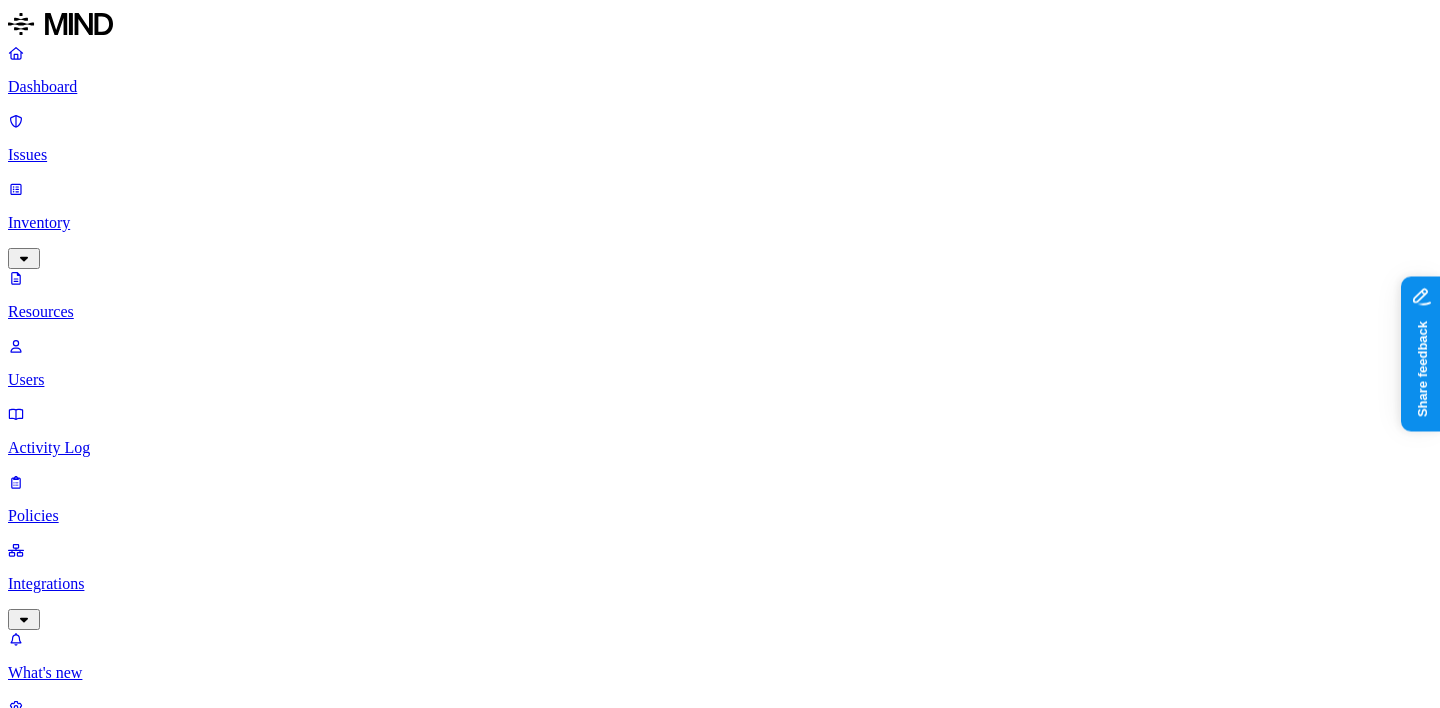 click on "Other CUI 1" at bounding box center [720, 13883] 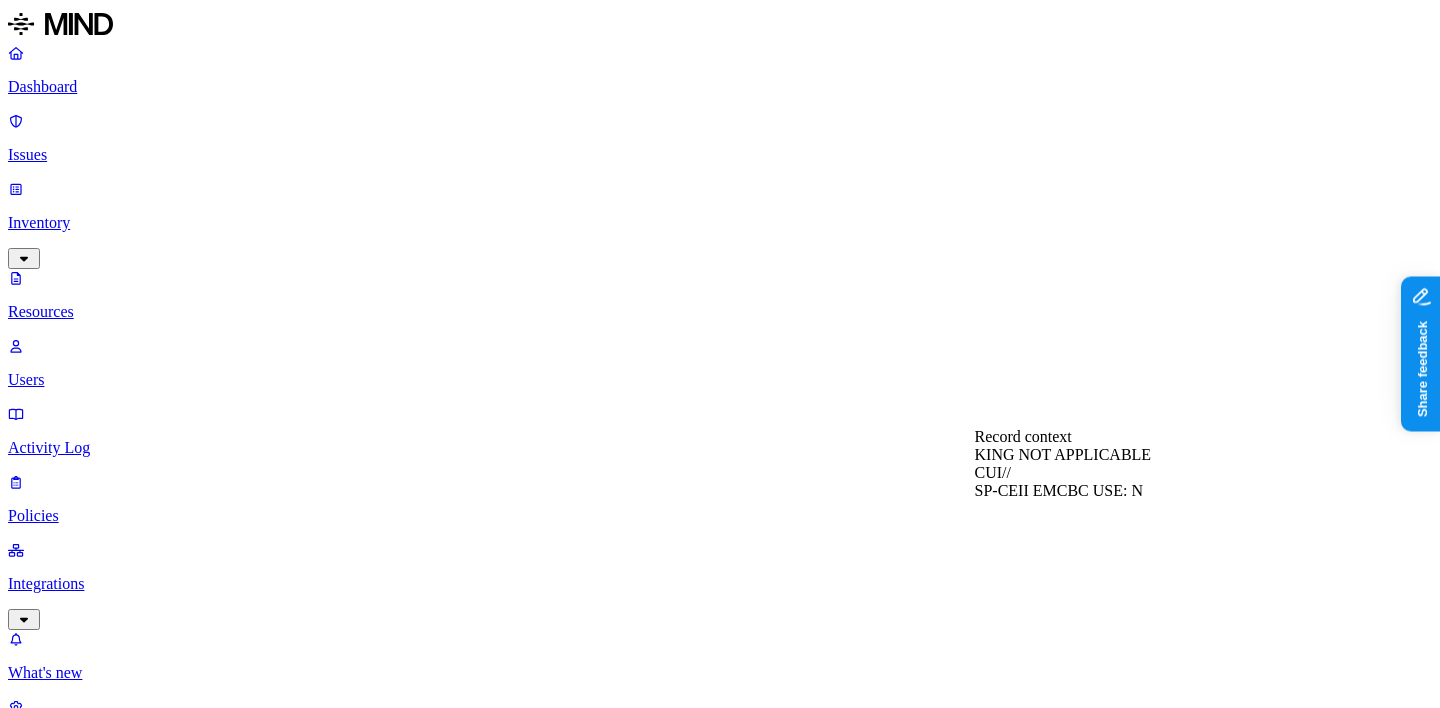 type 